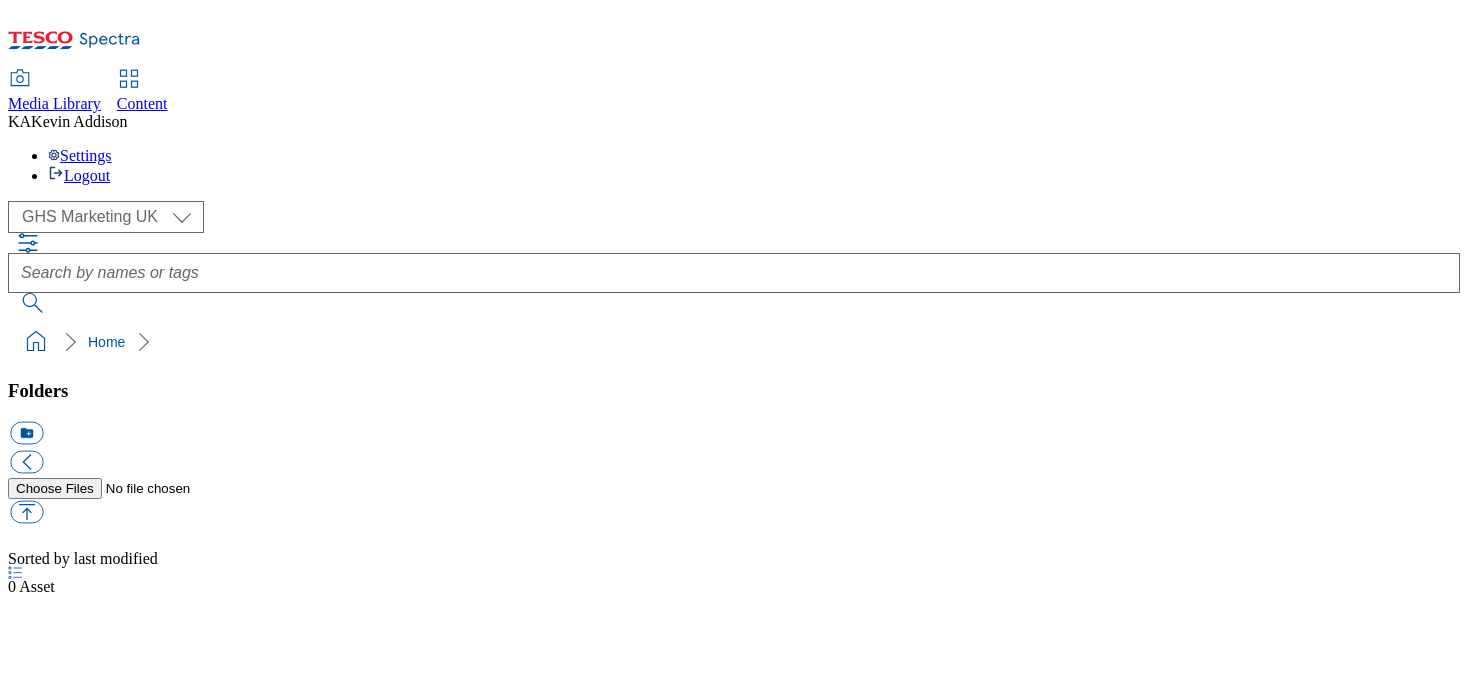 scroll, scrollTop: 0, scrollLeft: 0, axis: both 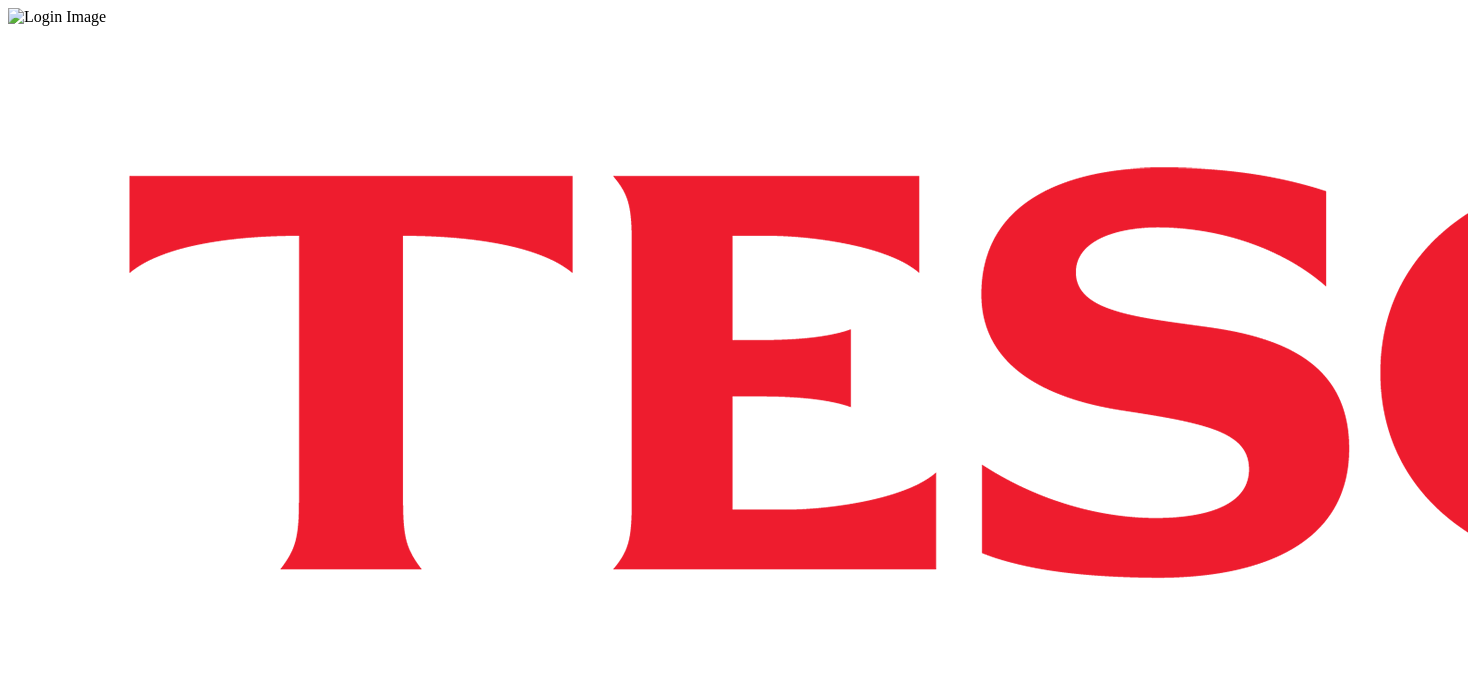 click on "Login" at bounding box center (734, 1000) 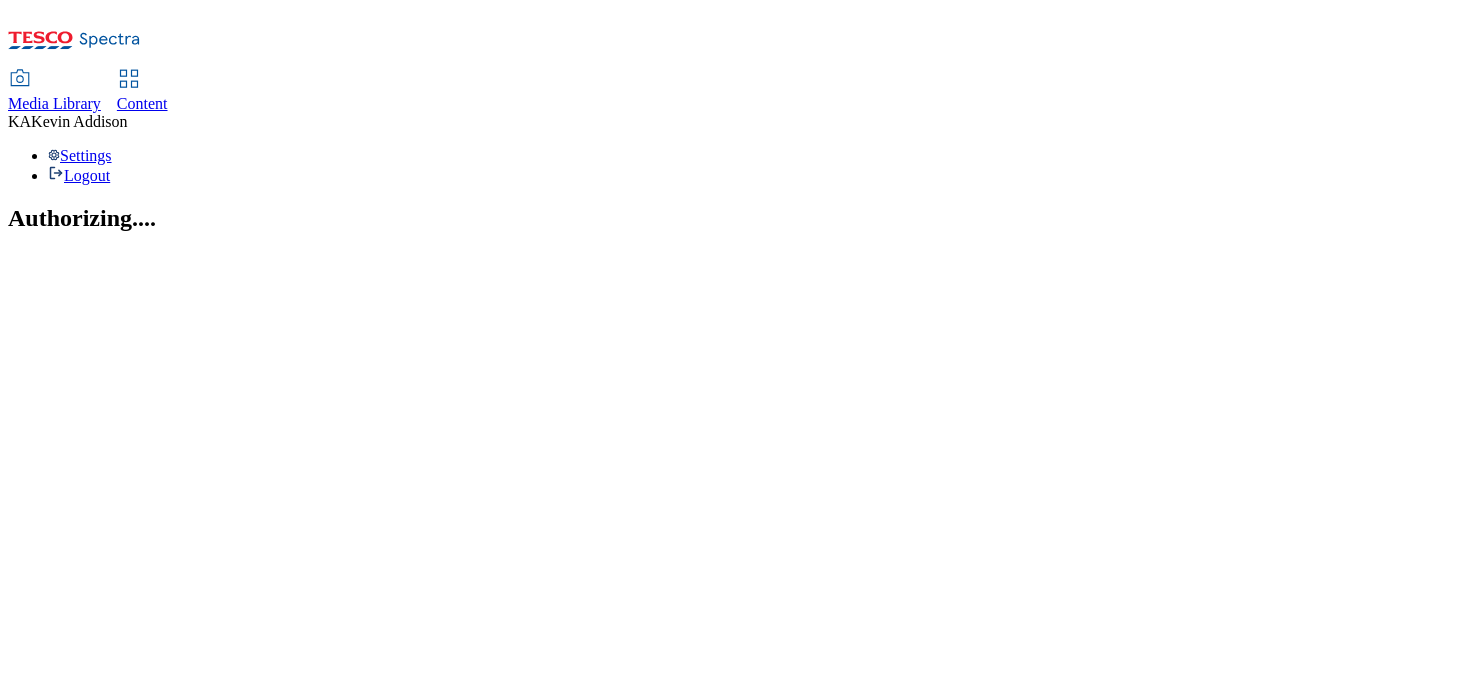 scroll, scrollTop: 0, scrollLeft: 0, axis: both 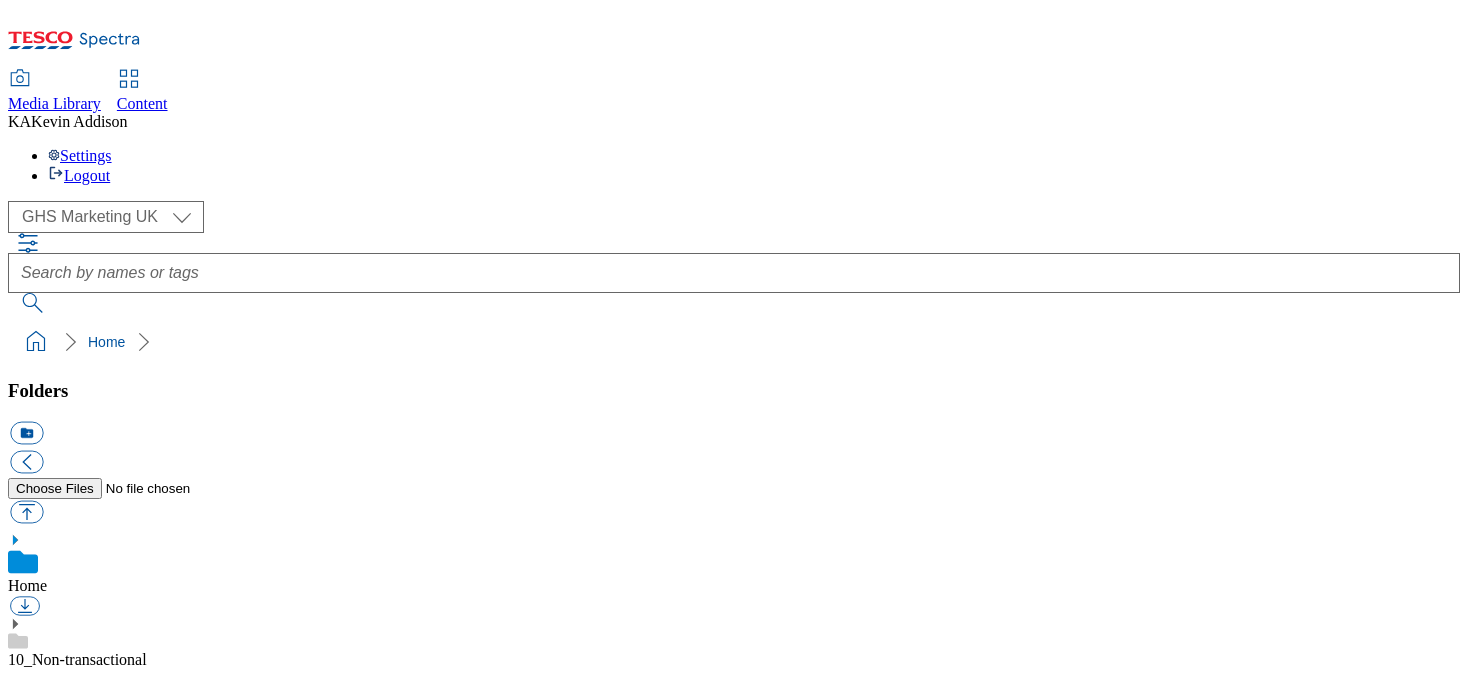 click 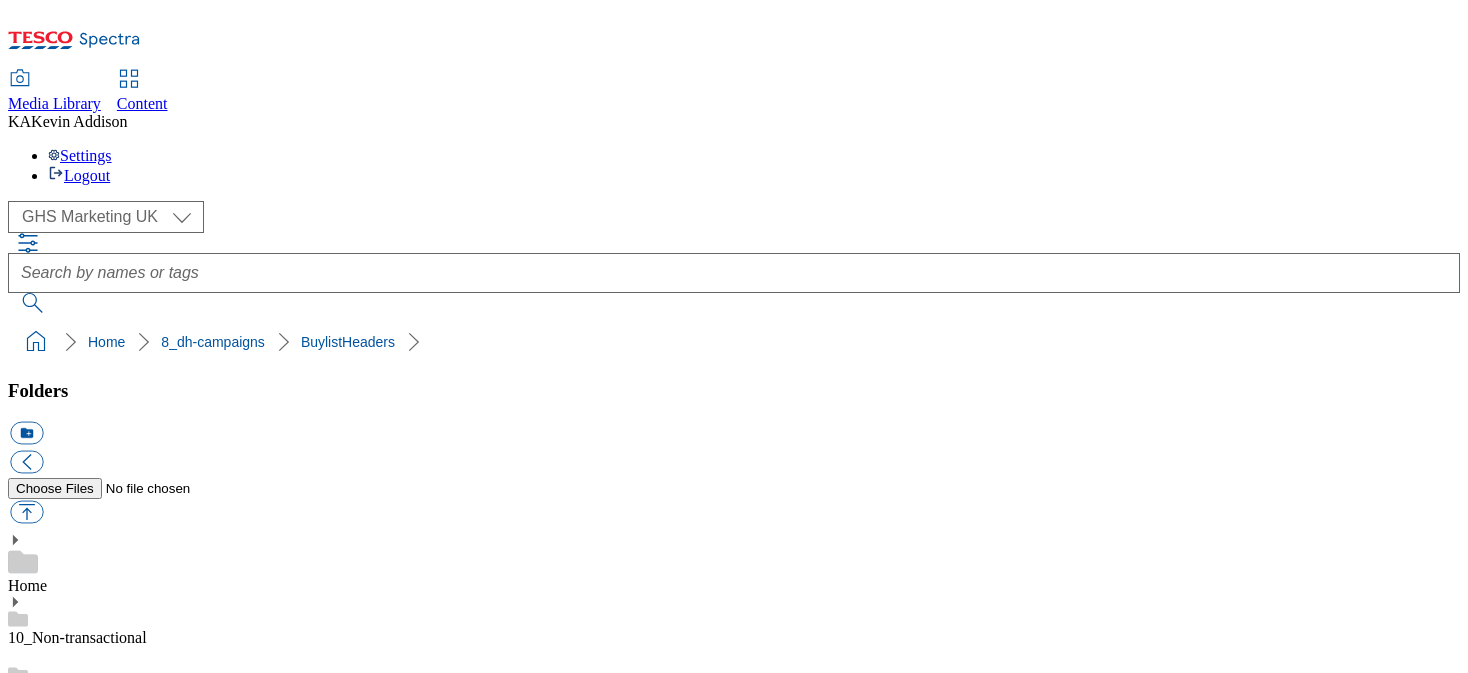 scroll, scrollTop: 174, scrollLeft: 0, axis: vertical 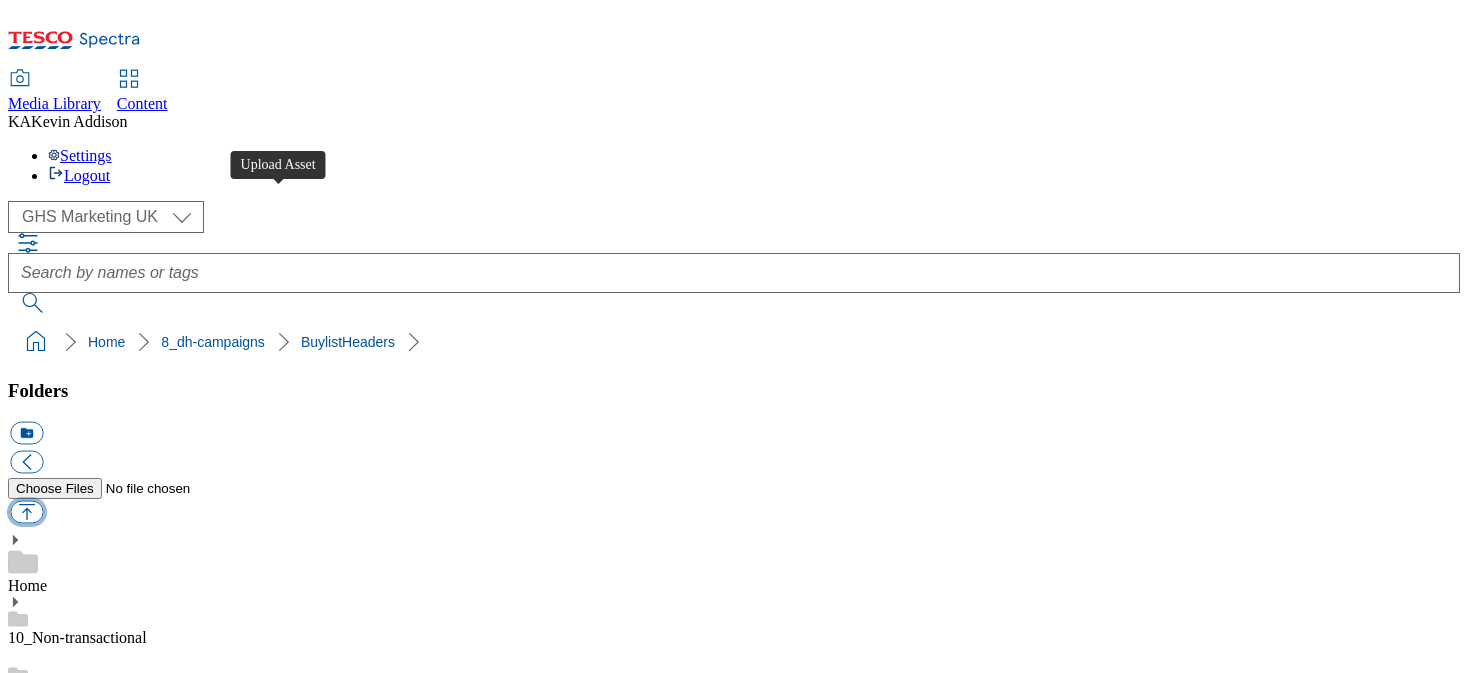 click at bounding box center (26, 512) 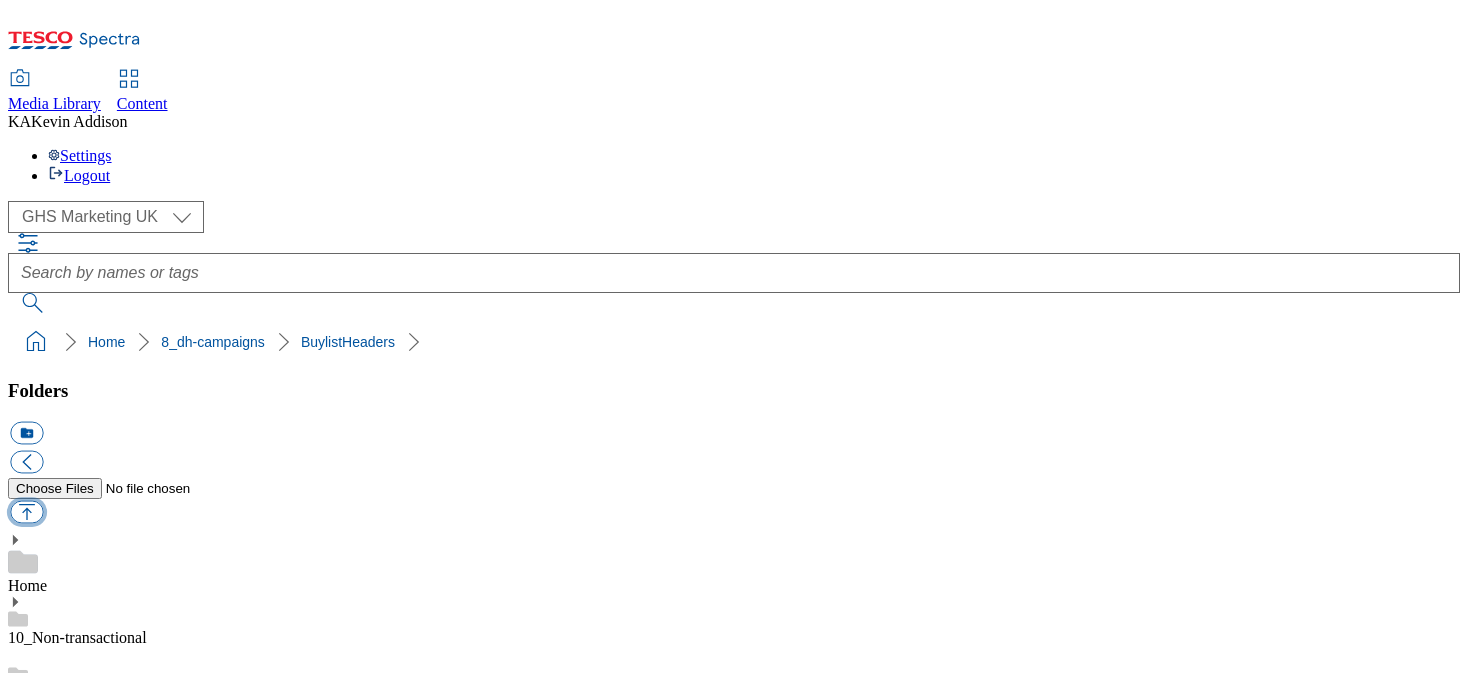 type on "C:\fakepath\1753880870112-ad541368_Warbutons_X_Heinz_LegoBrand_H_1184x333_V1.jpg" 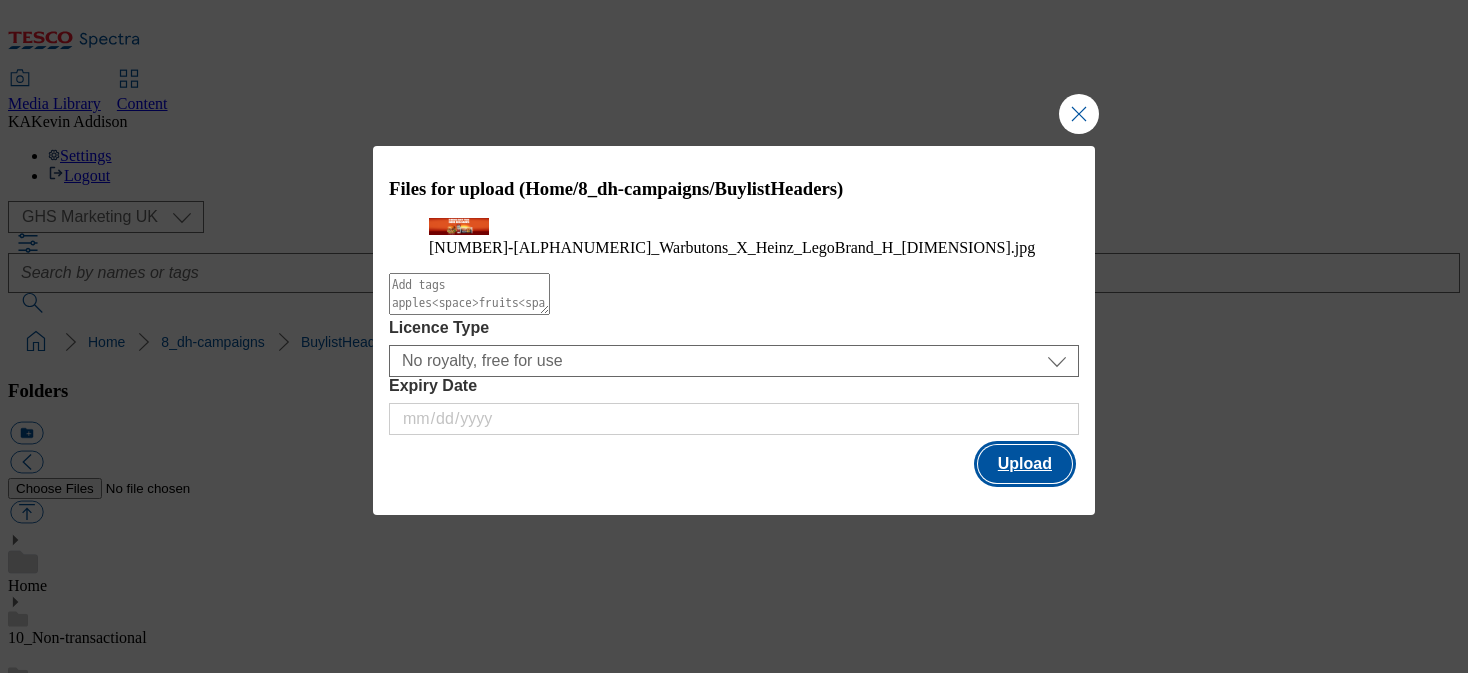 click on "Upload" at bounding box center (1025, 464) 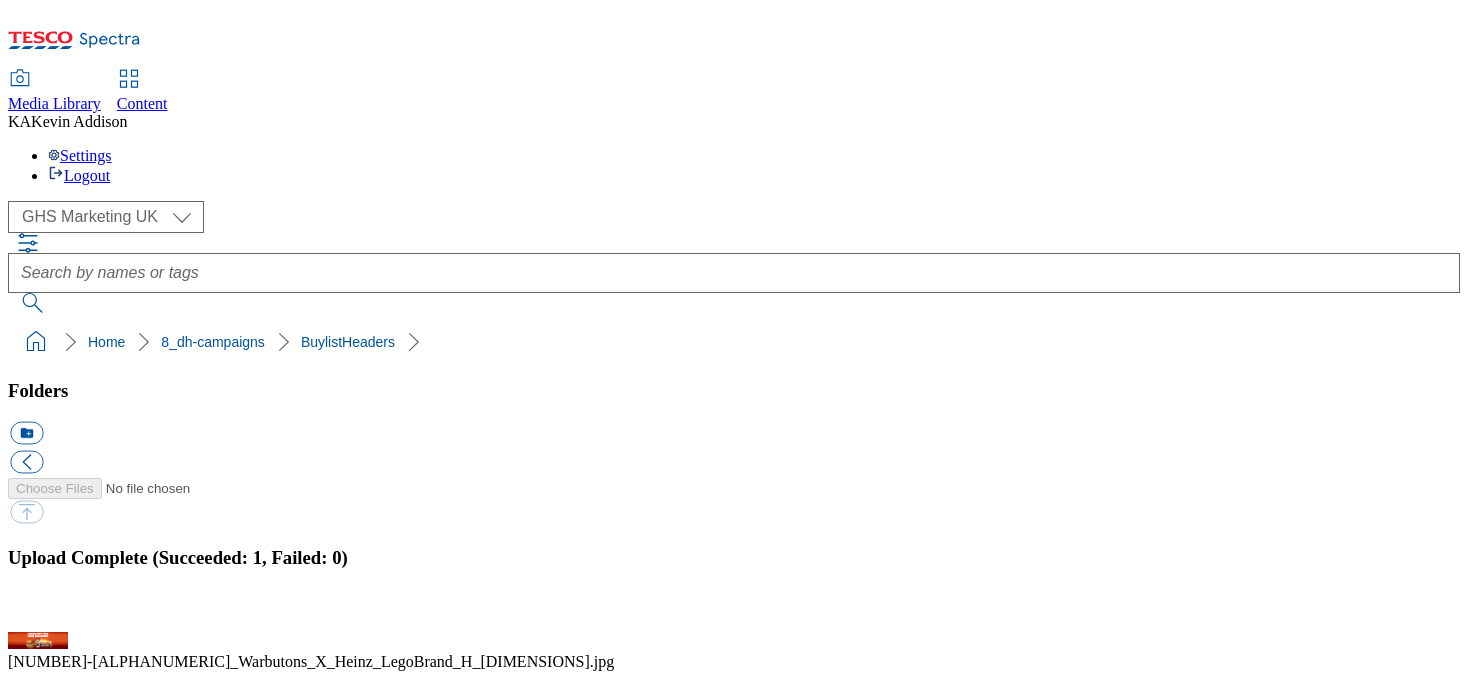 click on "BuylistHeaders" at bounding box center [57, 1752] 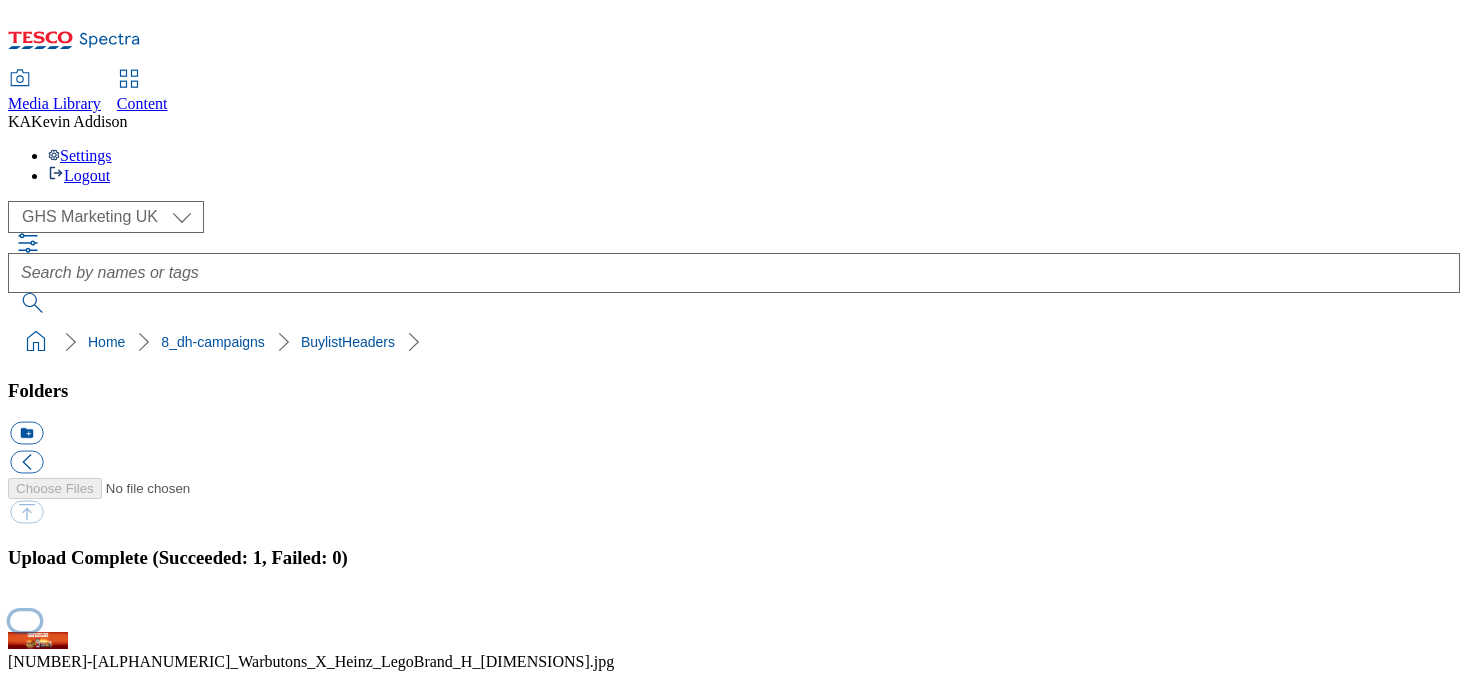 click at bounding box center [25, 620] 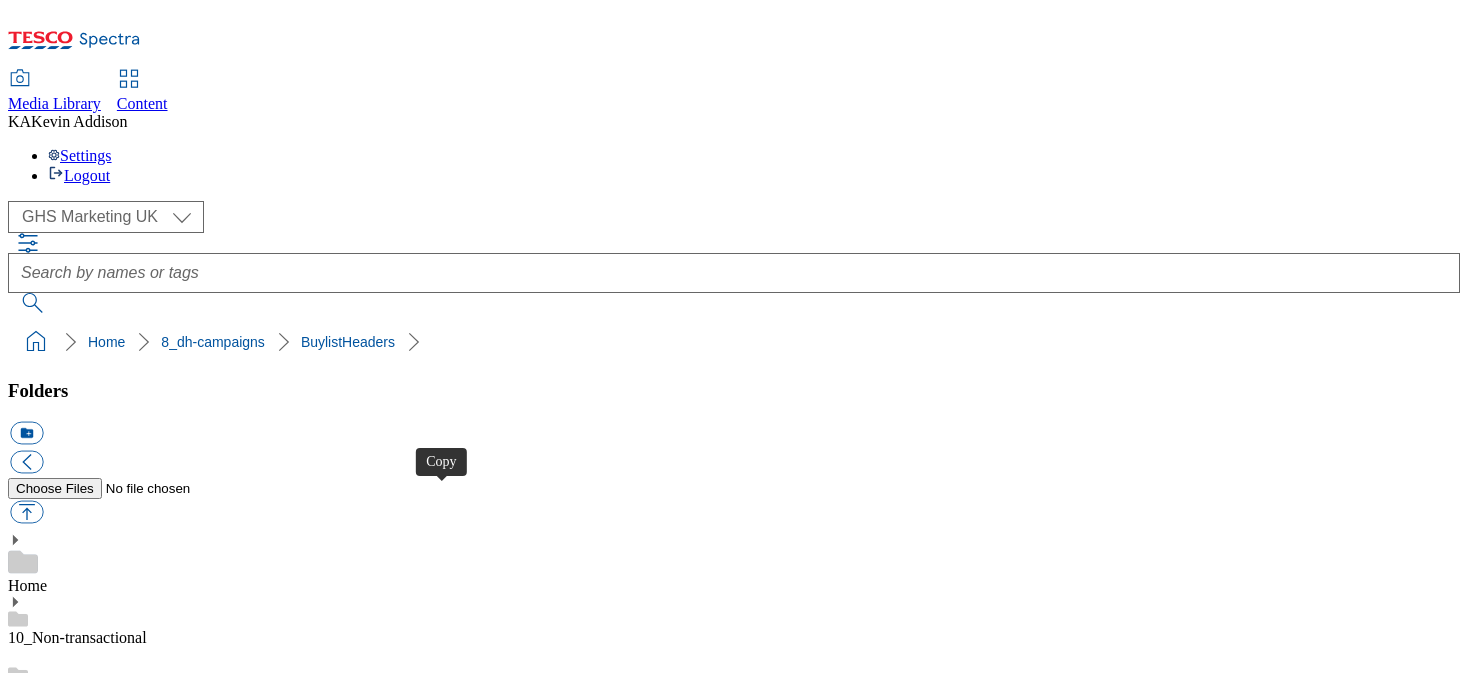 click at bounding box center [26, 4058] 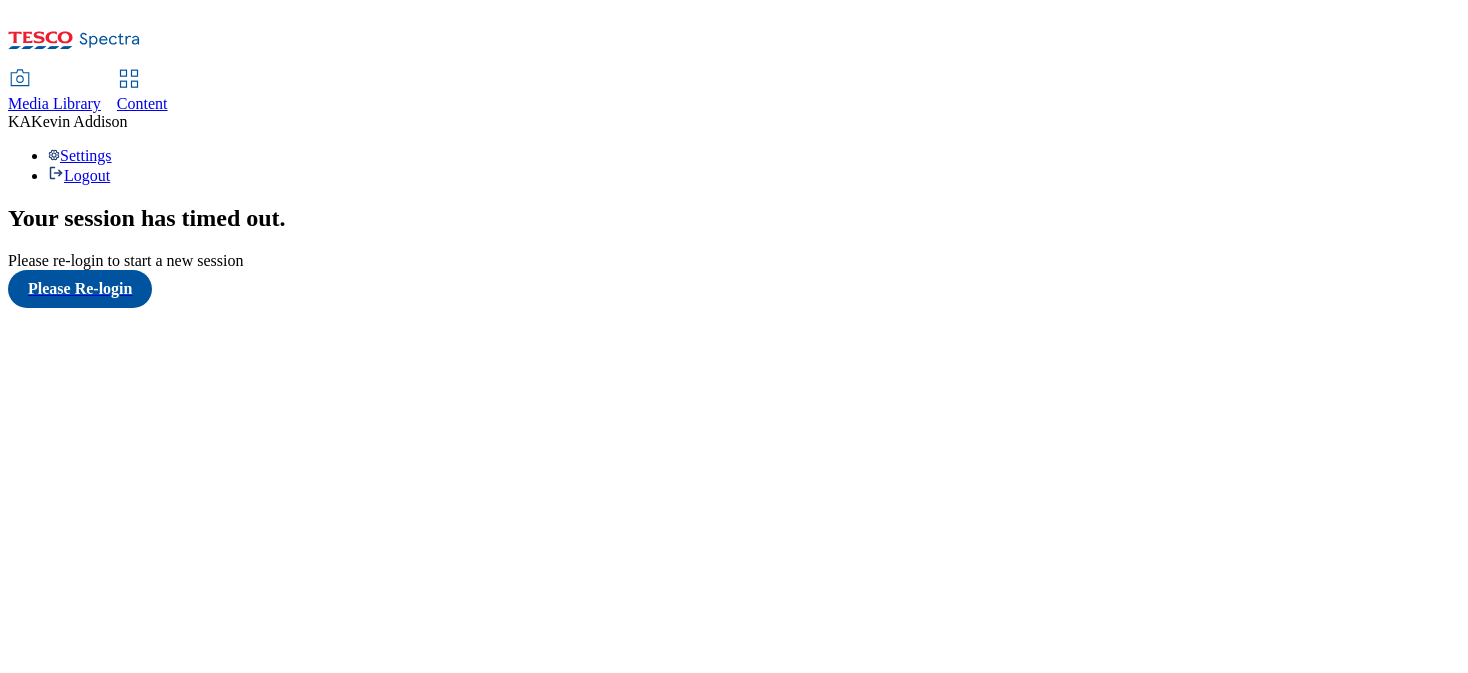 scroll, scrollTop: 0, scrollLeft: 0, axis: both 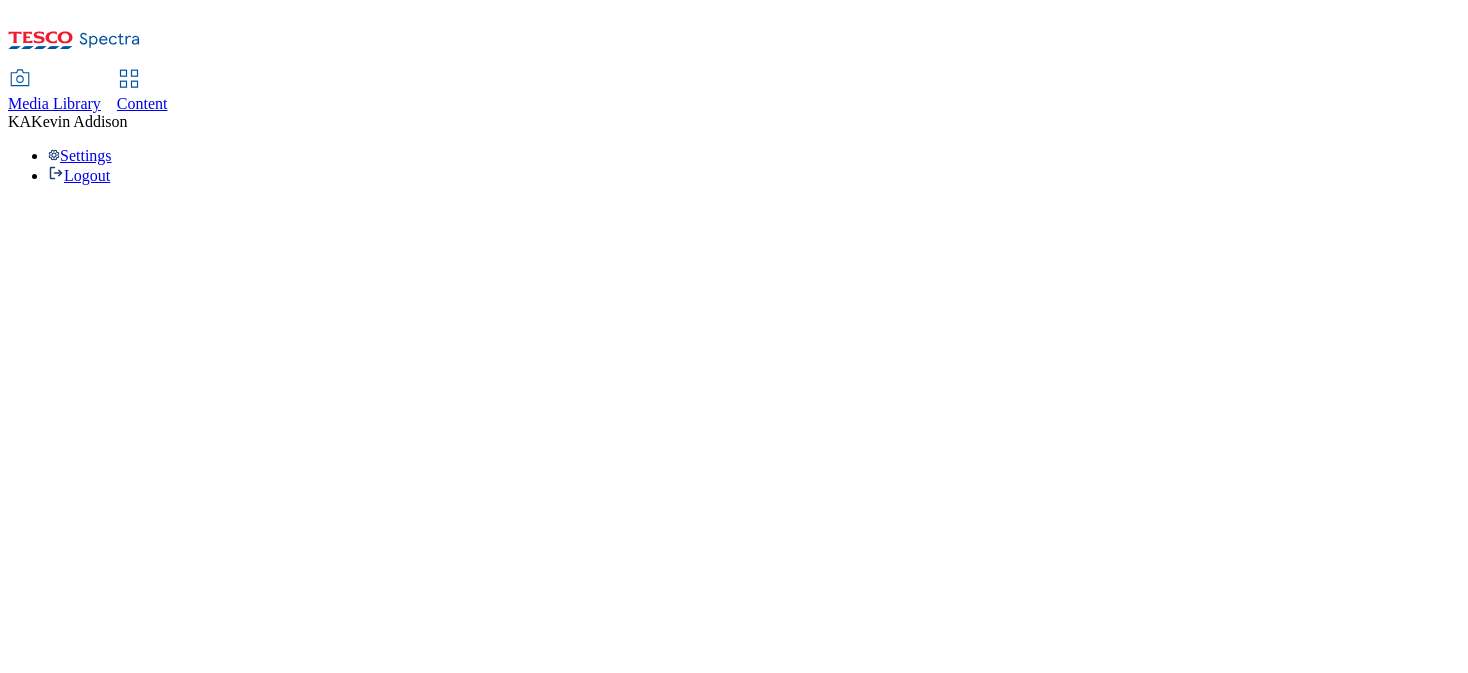 select on "ghs-uk" 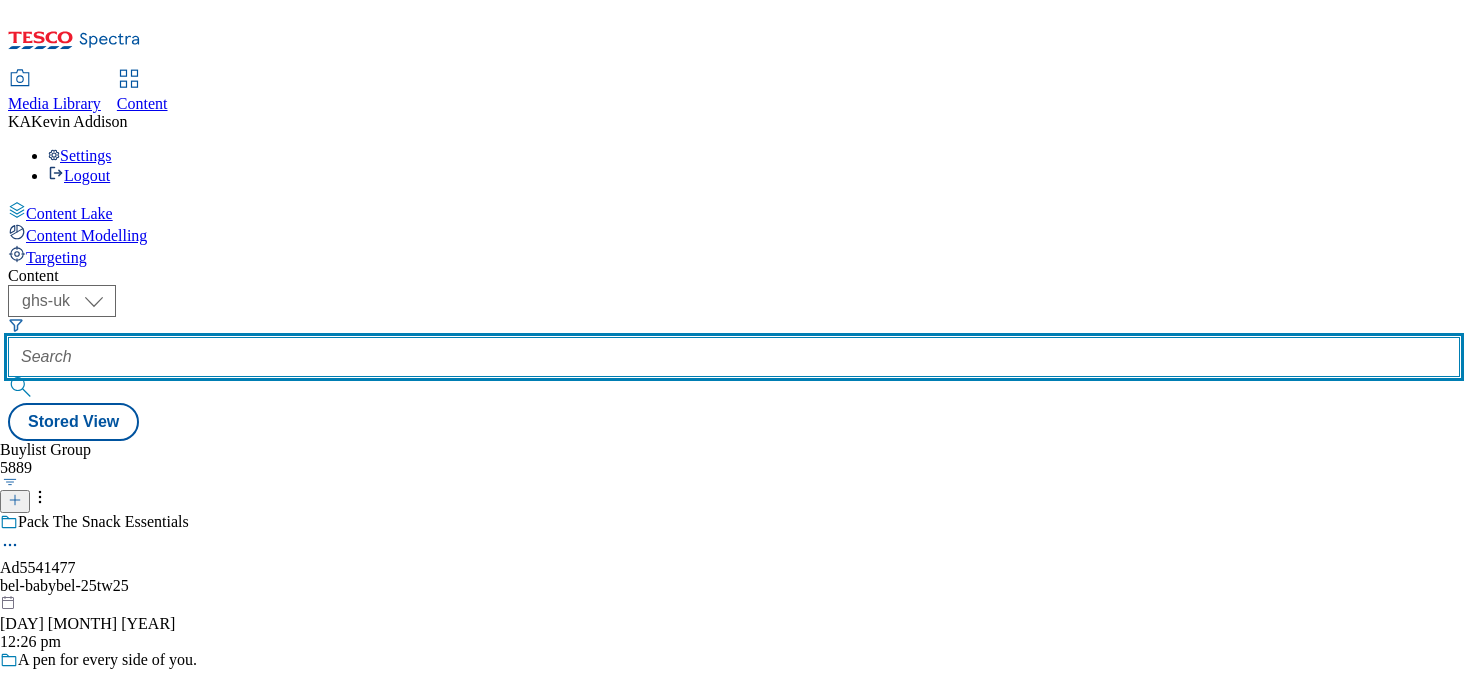 click at bounding box center [734, 357] 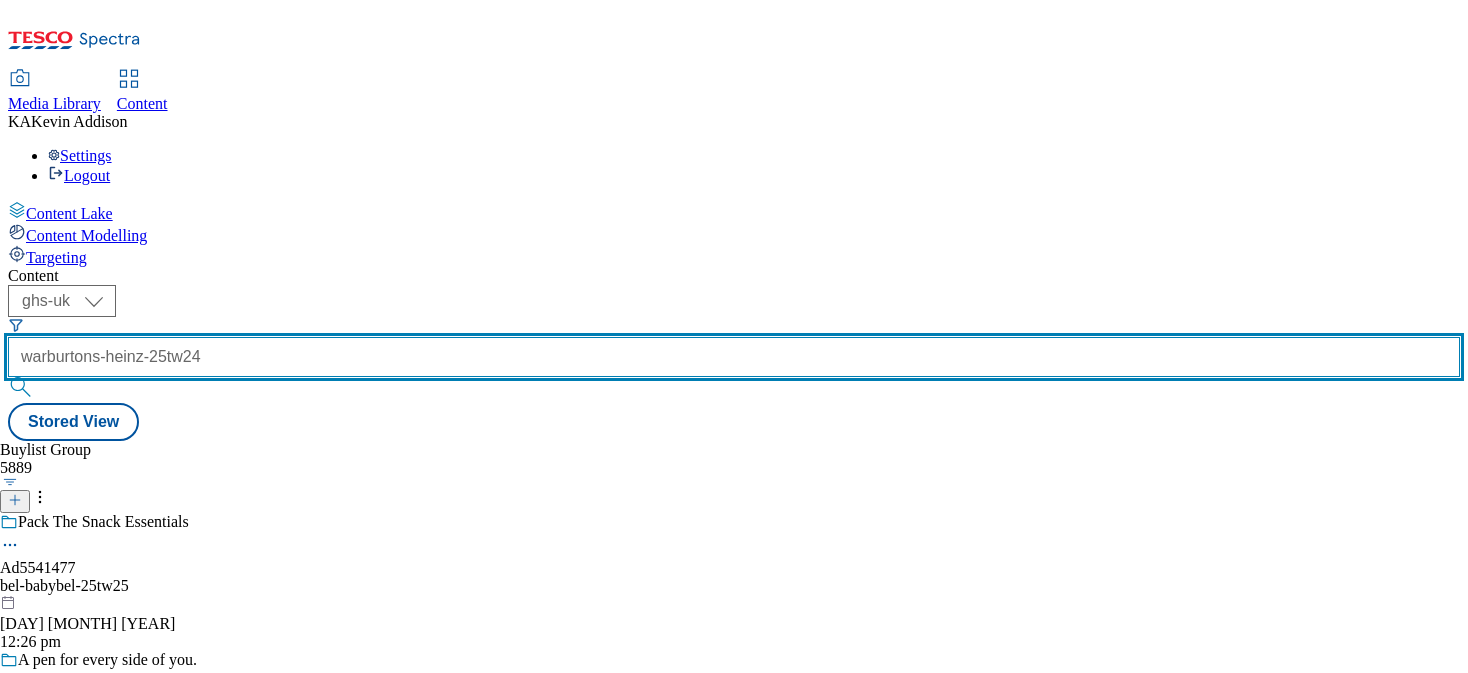 scroll, scrollTop: 0, scrollLeft: 18, axis: horizontal 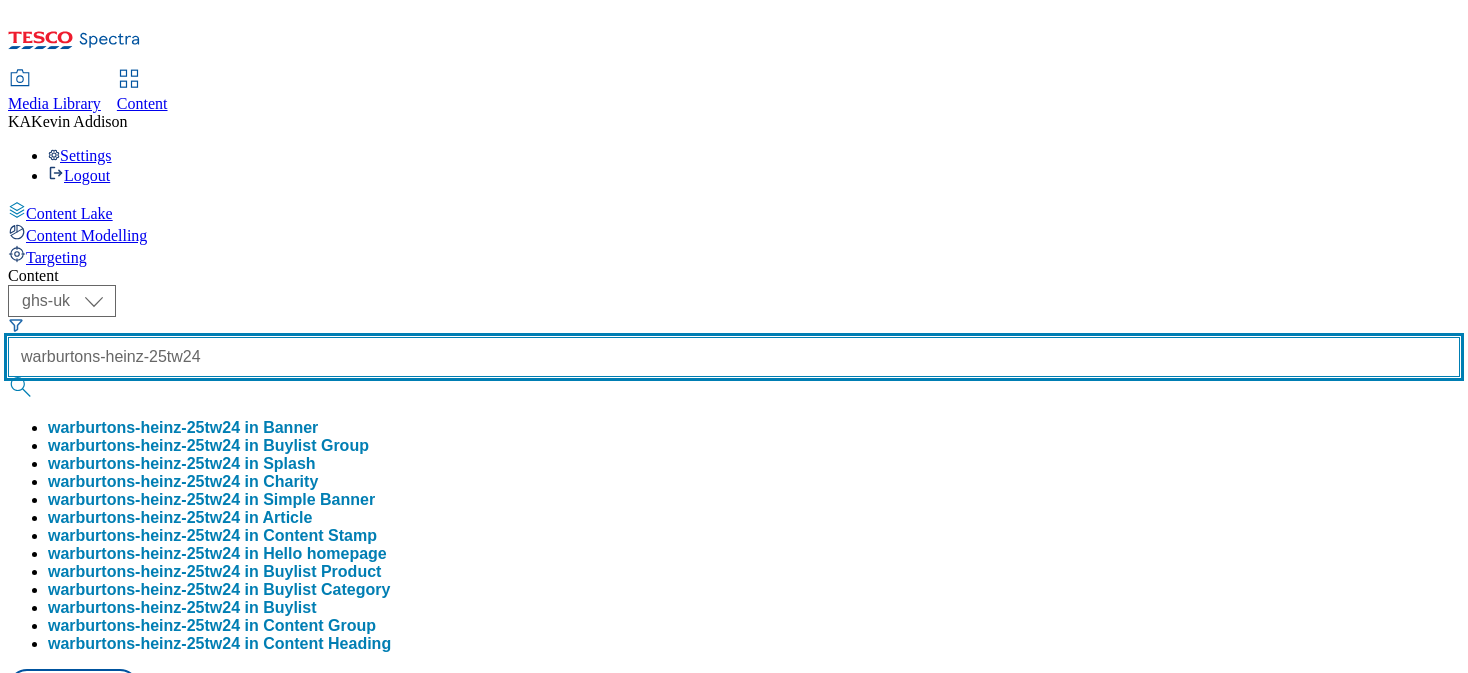 type on "warburtons-heinz-25tw24" 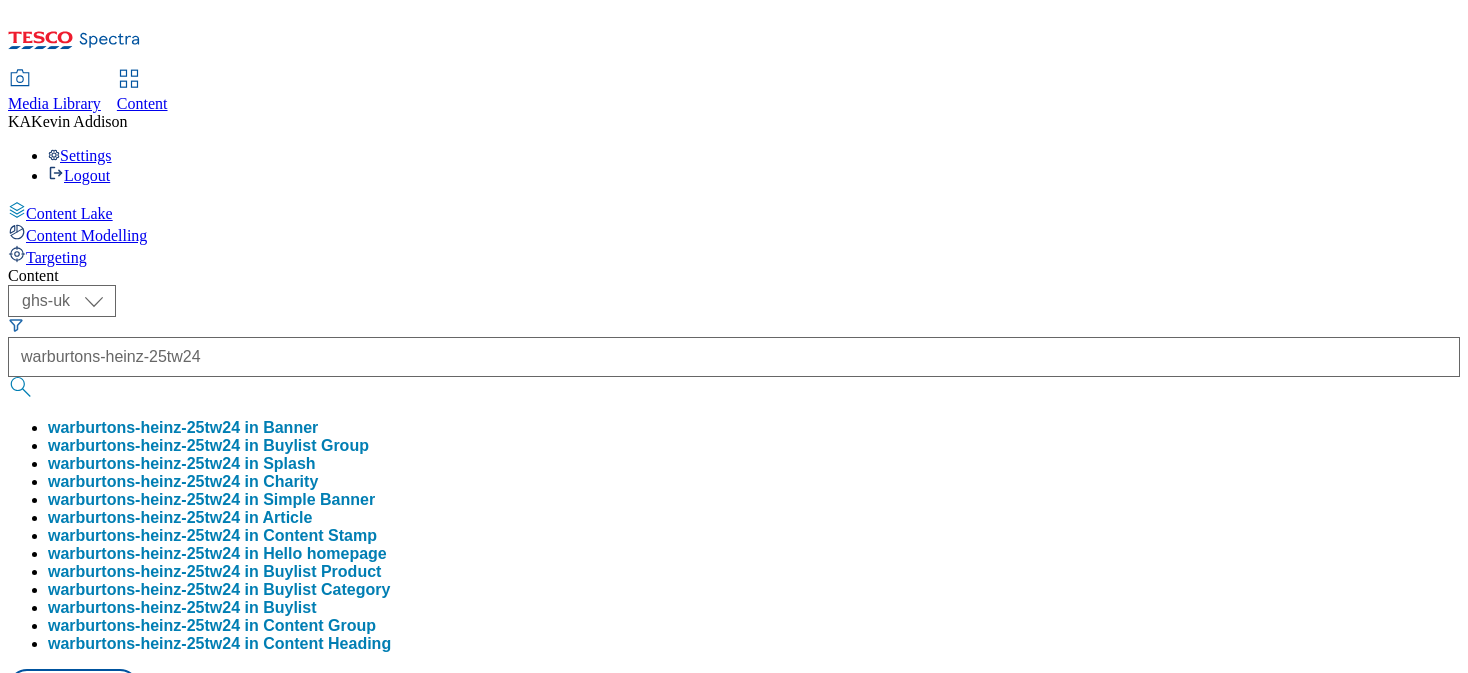 scroll, scrollTop: 0, scrollLeft: 0, axis: both 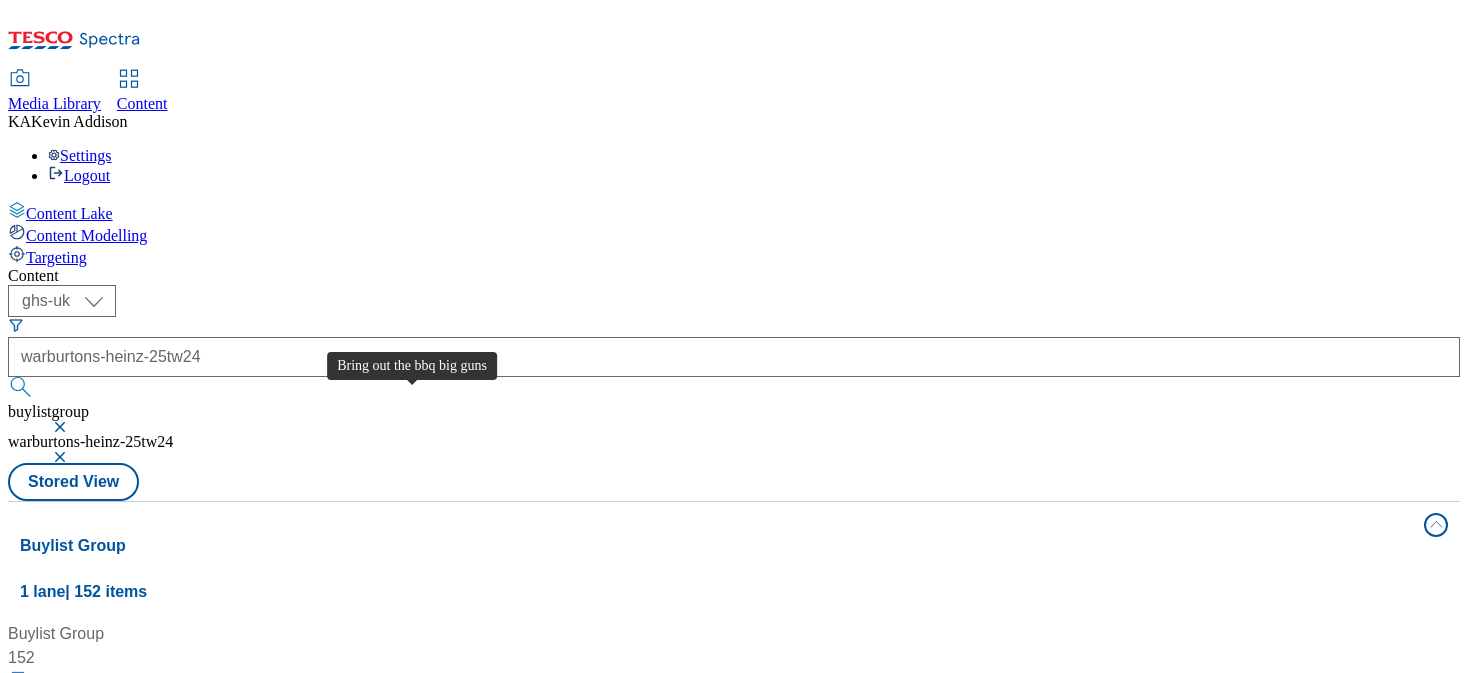 click on "Bring out the bbq big guns" at bounding box center (119, 716) 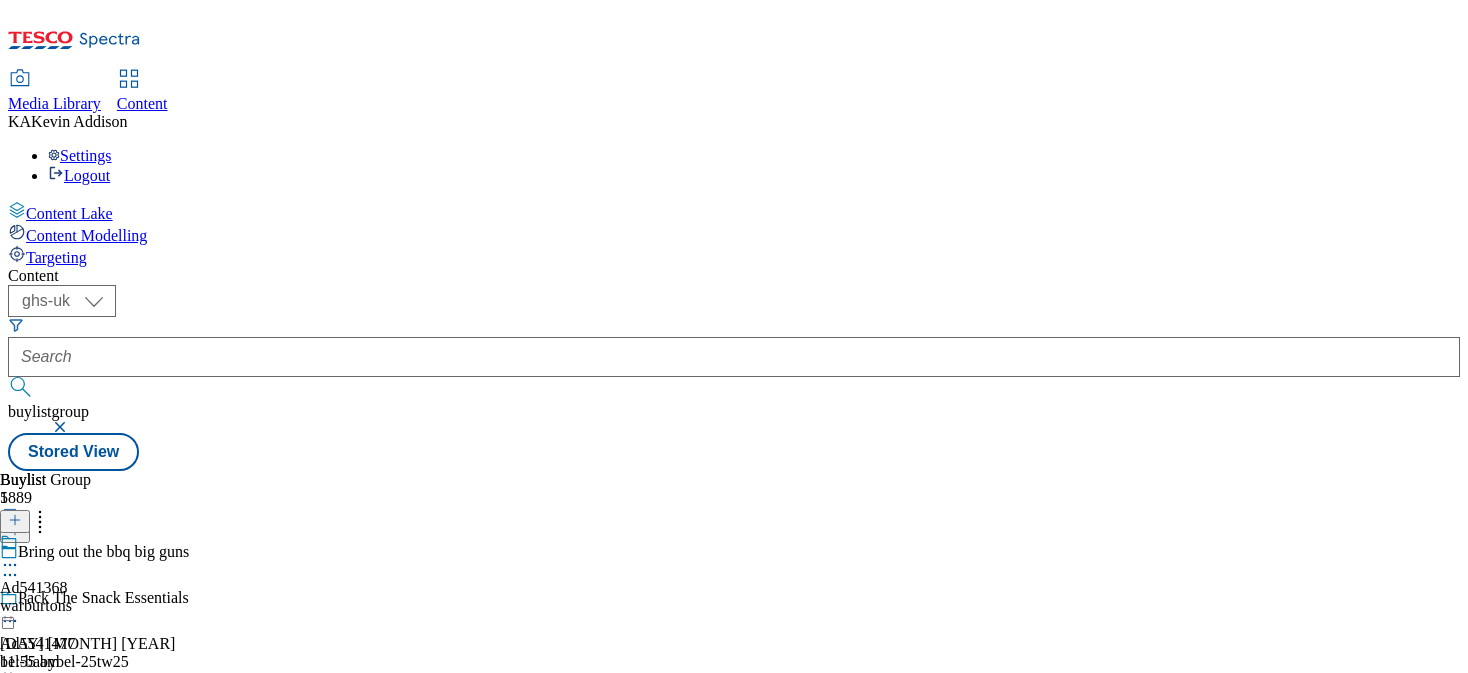 click 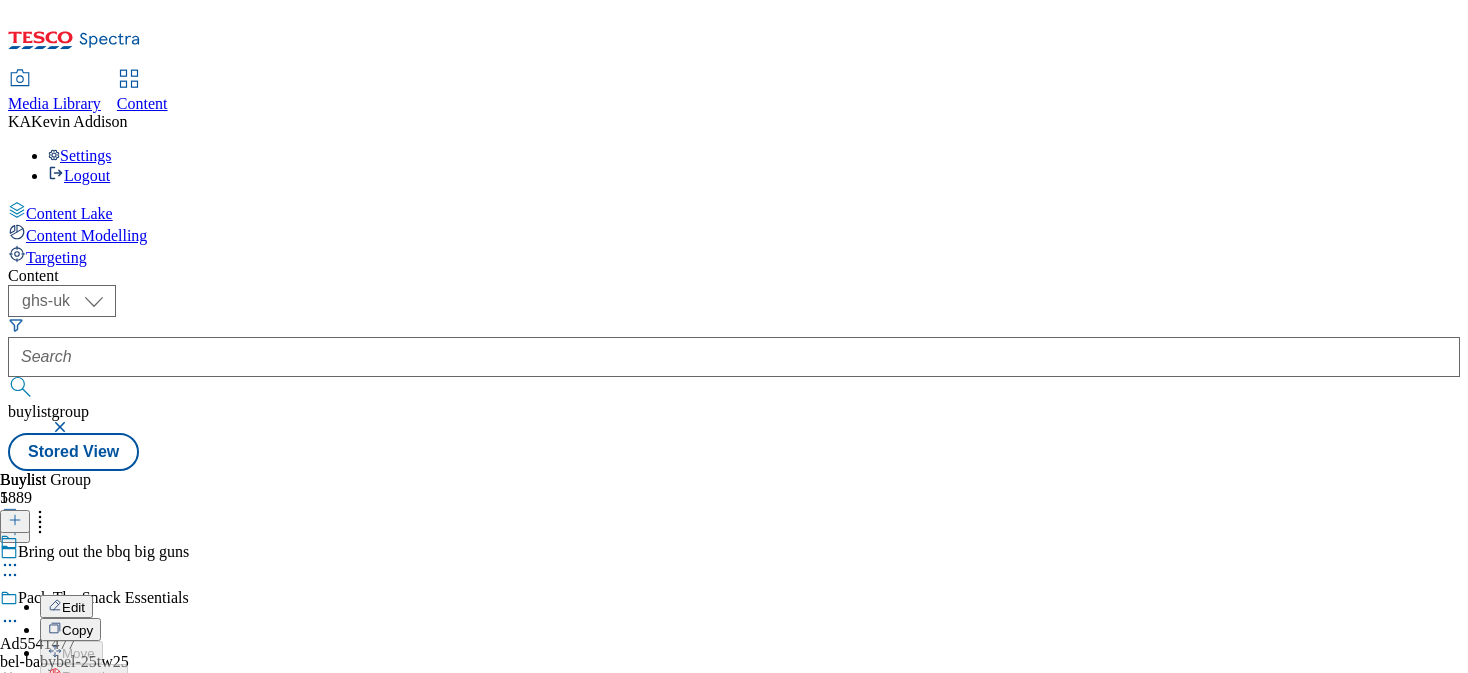 click on "Edit" at bounding box center (73, 607) 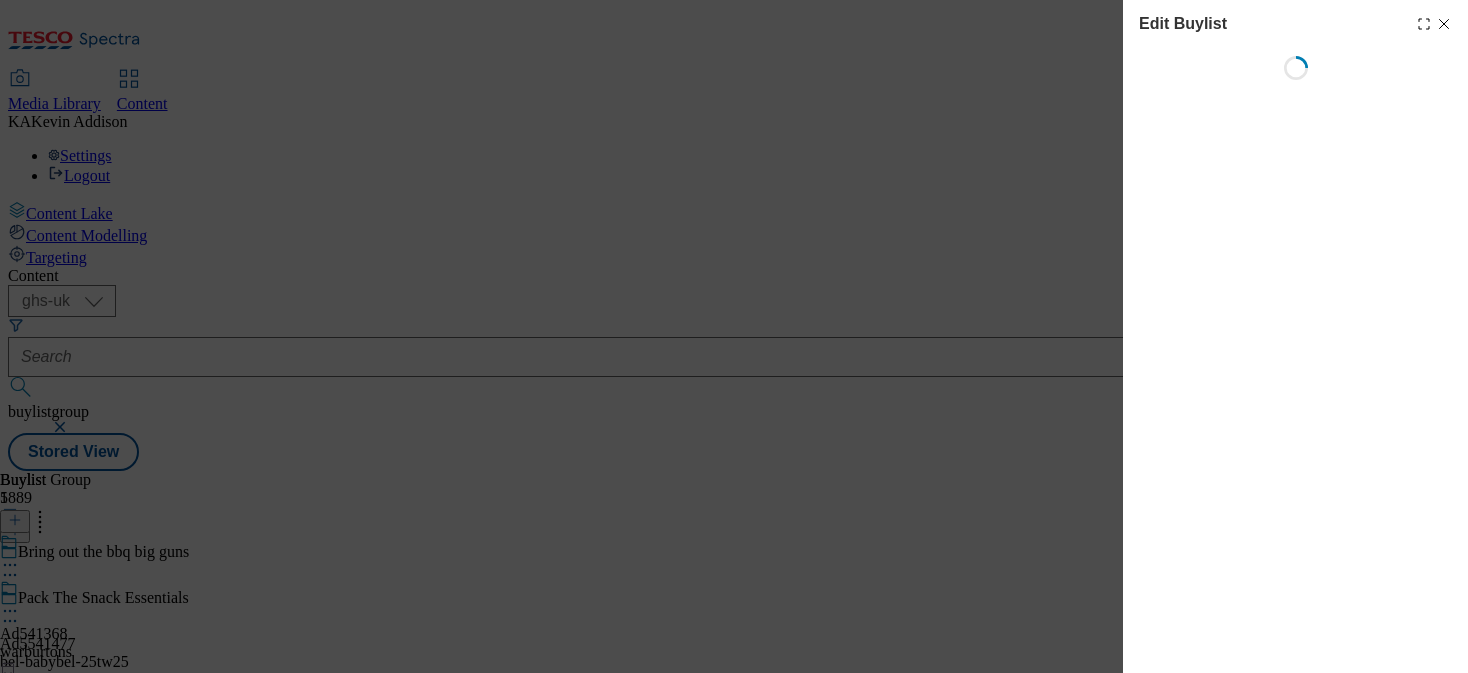 select on "tactical" 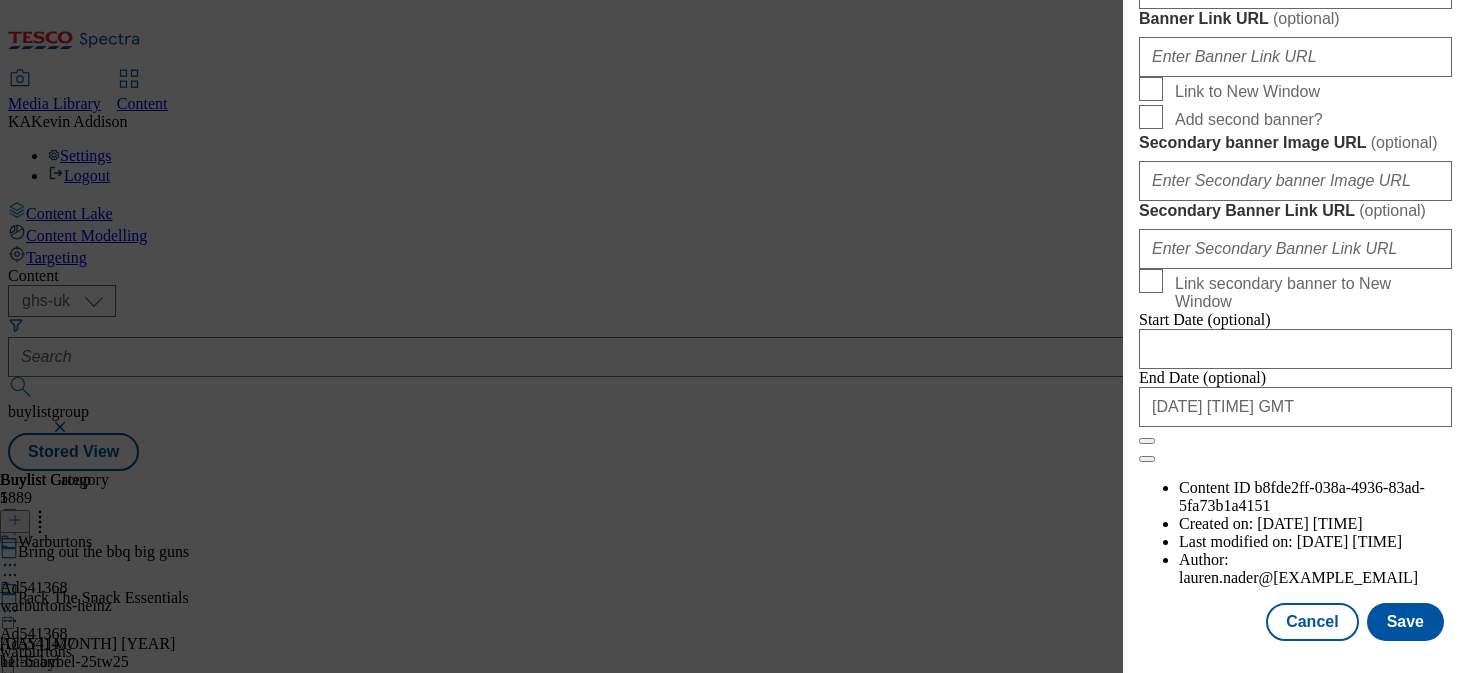 scroll, scrollTop: 1922, scrollLeft: 0, axis: vertical 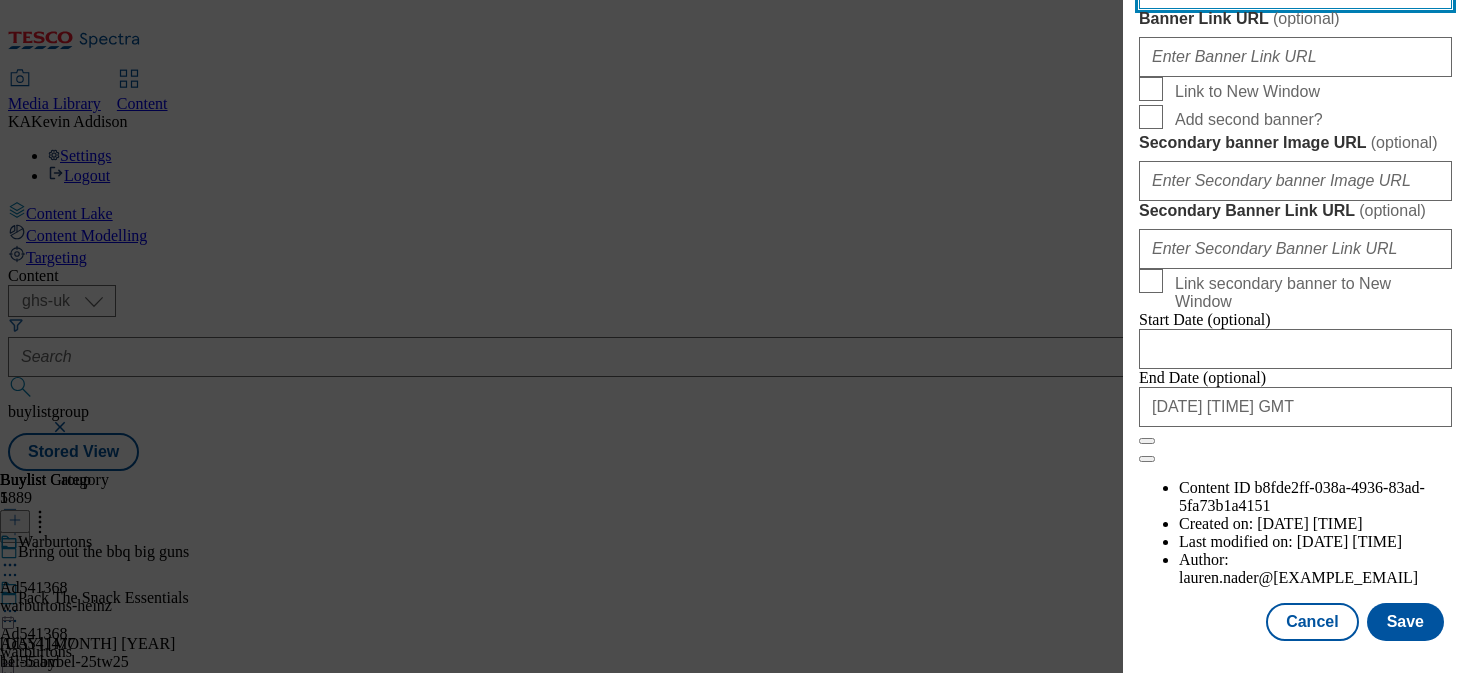 click on "Banner Image URL   ( optional )" at bounding box center [1295, -11] 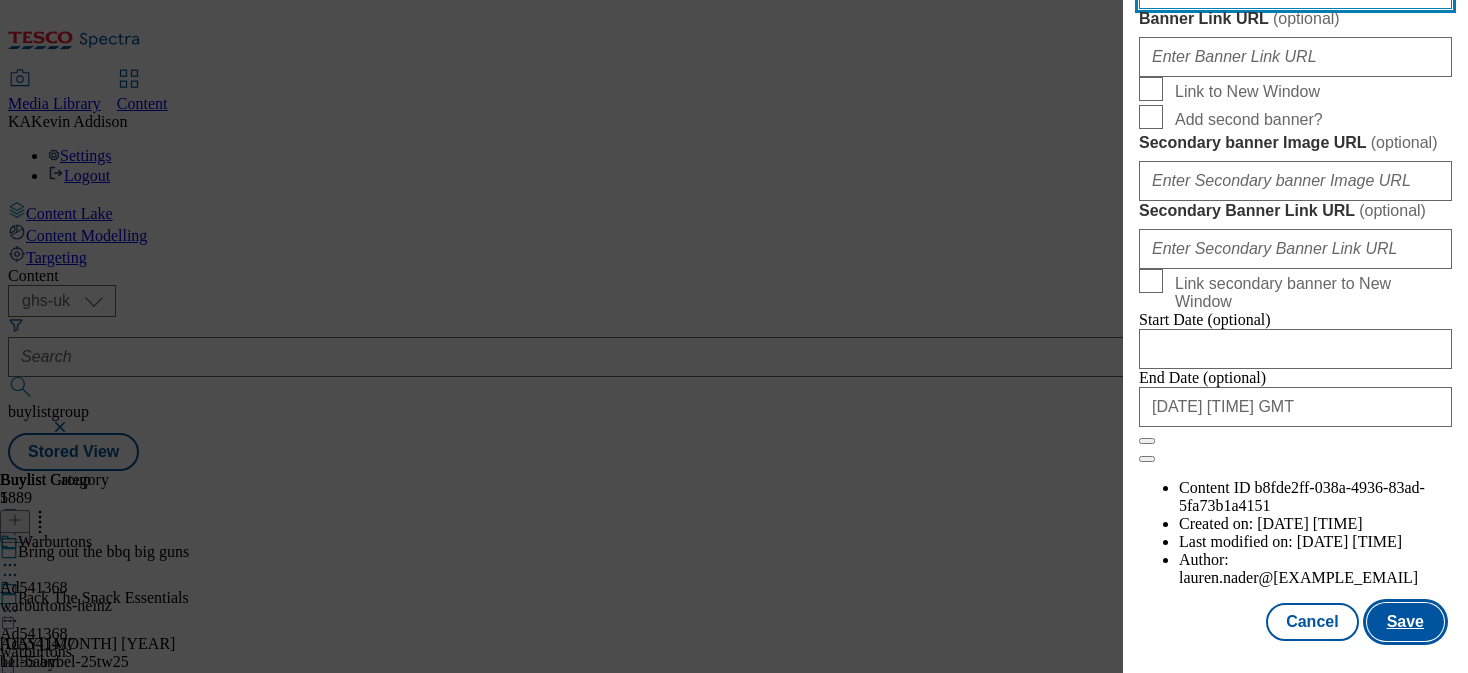 type on "https://digitalcontent.api.tesco.com/v2/media/ghs-mktg/7e883c74-18b9-4015-8f7c-d556c6f058b4/1753880870112-ad541368_Warbutons_X_Heinz_LegoBrand_H_1184x333_V1.jpeg" 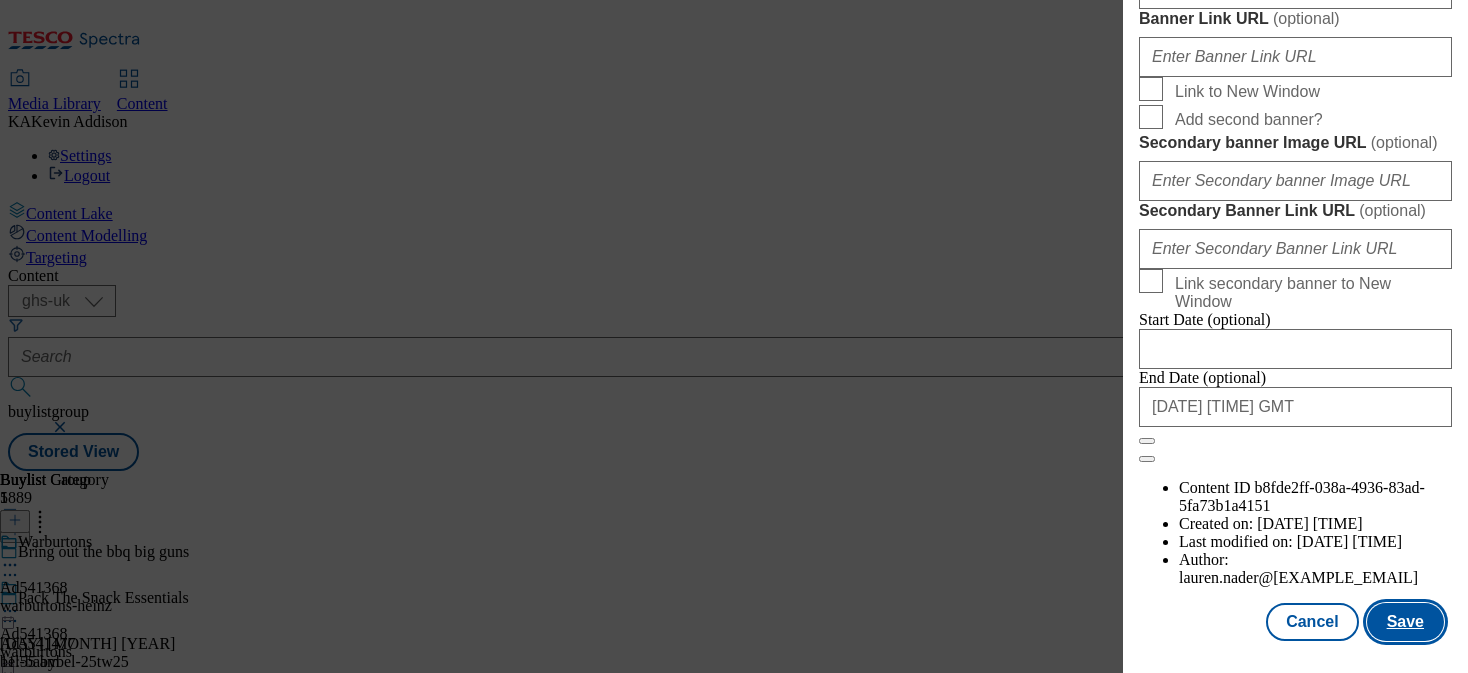 scroll, scrollTop: 0, scrollLeft: 0, axis: both 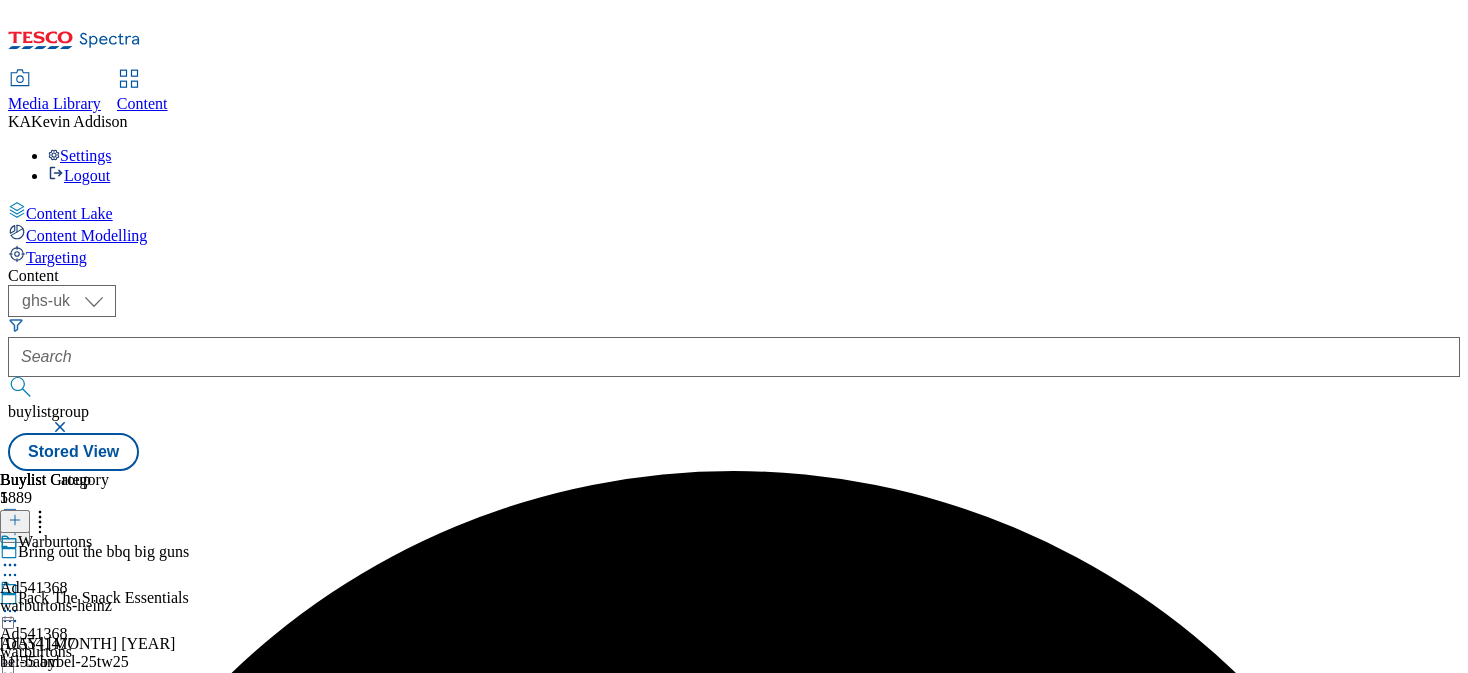 click 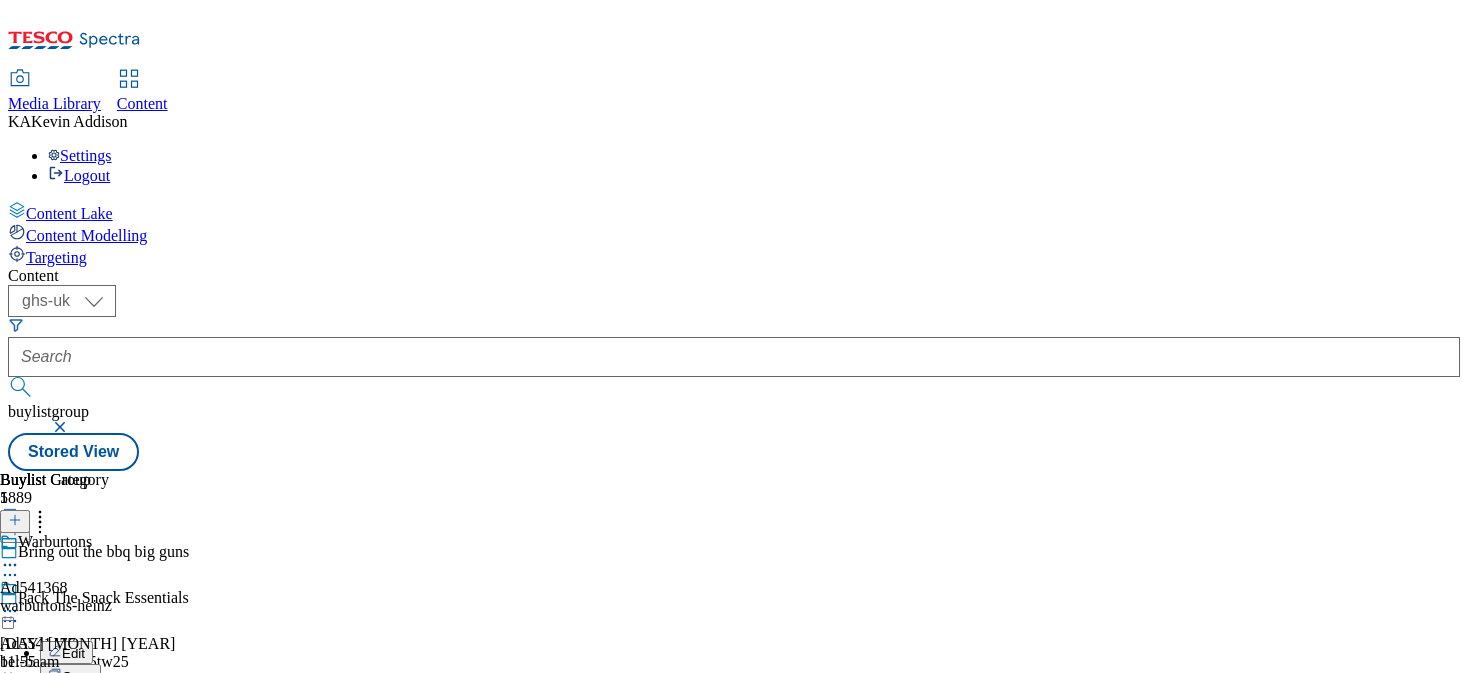 click on "Preview" at bounding box center (85, 745) 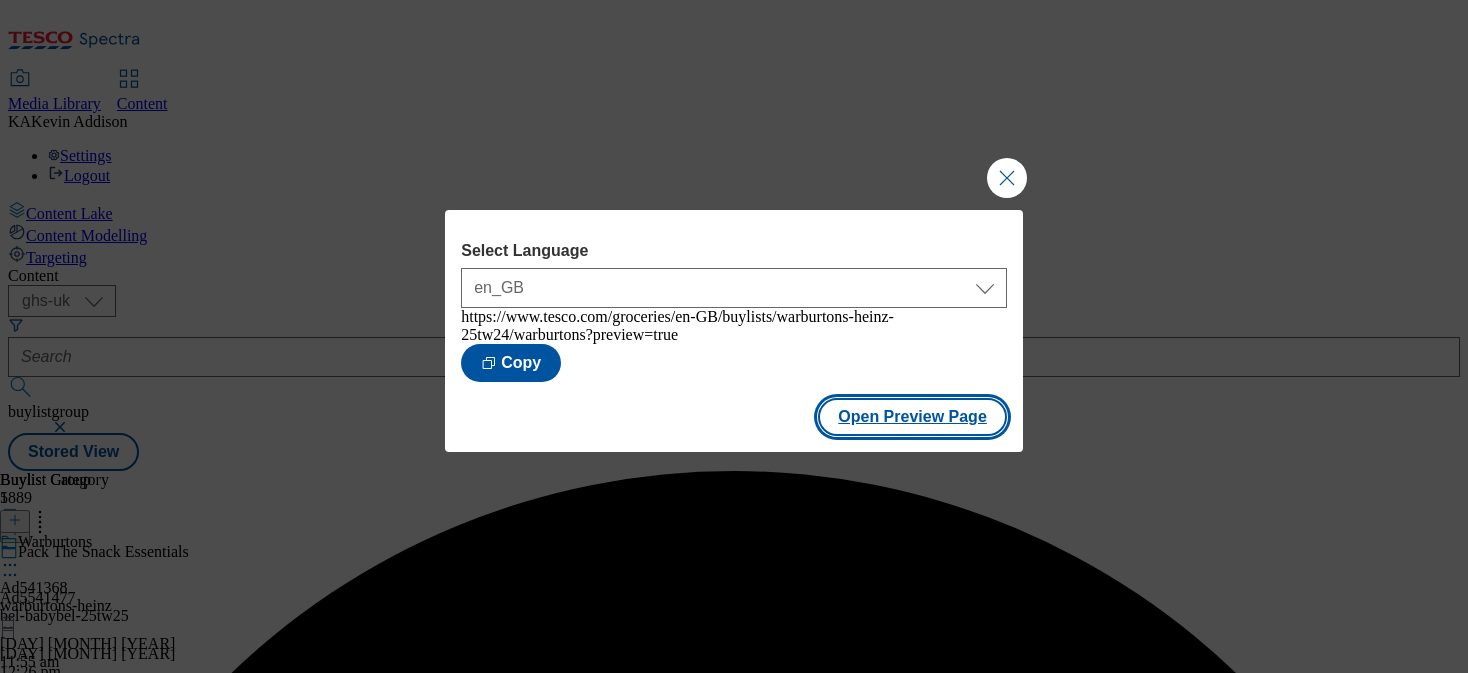 click on "Open Preview Page" at bounding box center [912, 417] 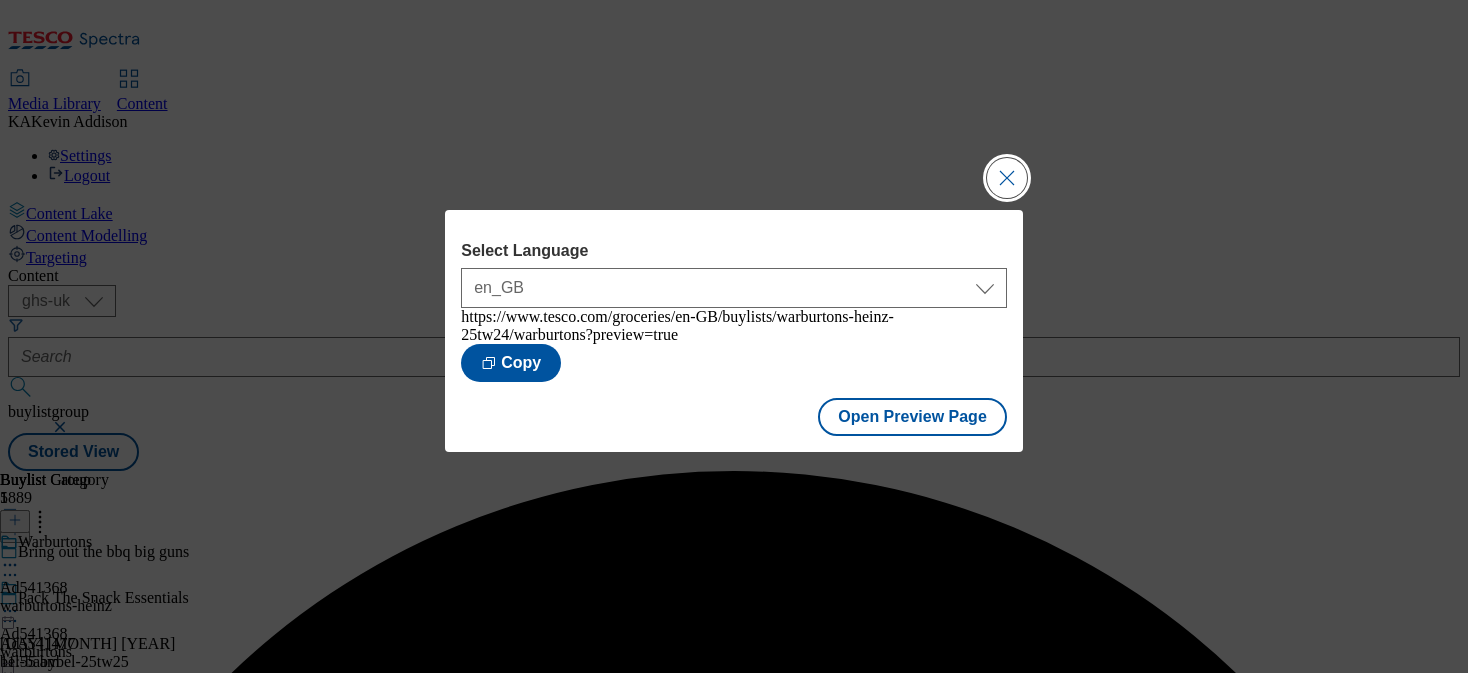 click at bounding box center (1007, 178) 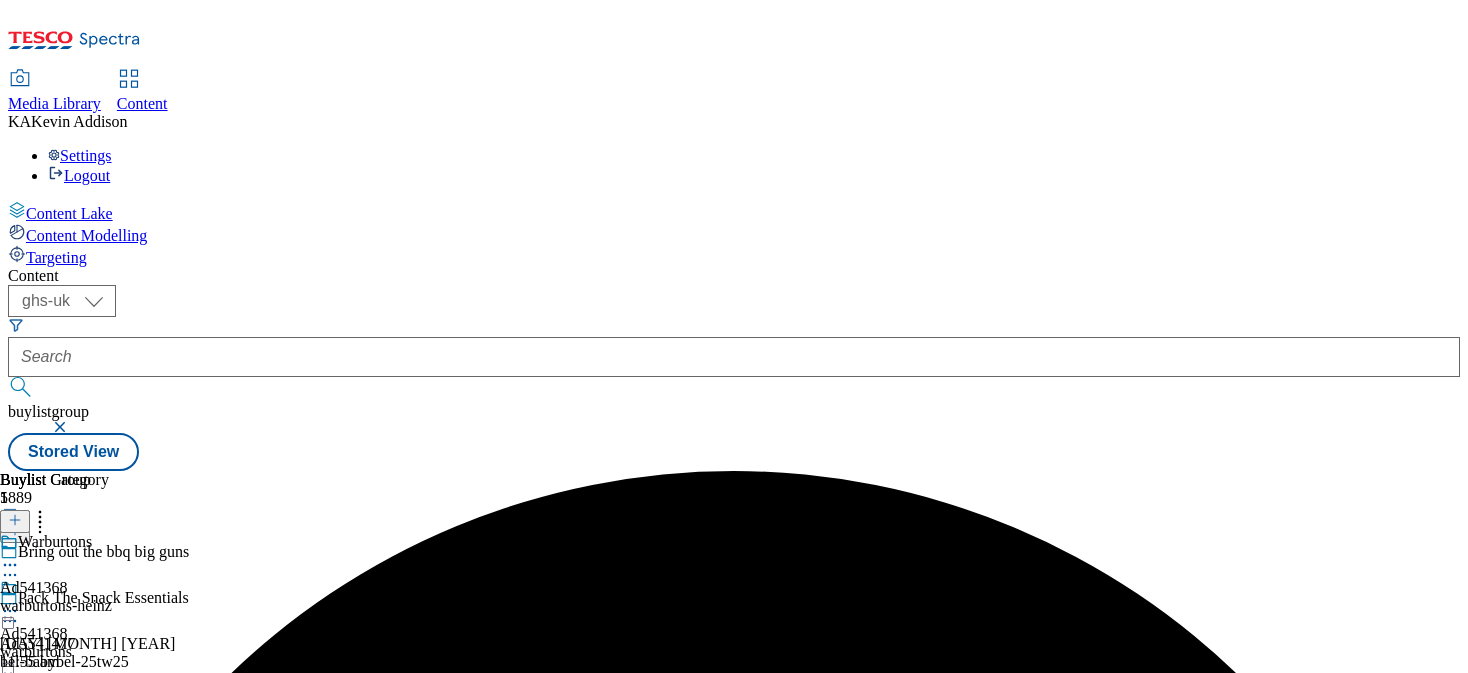click 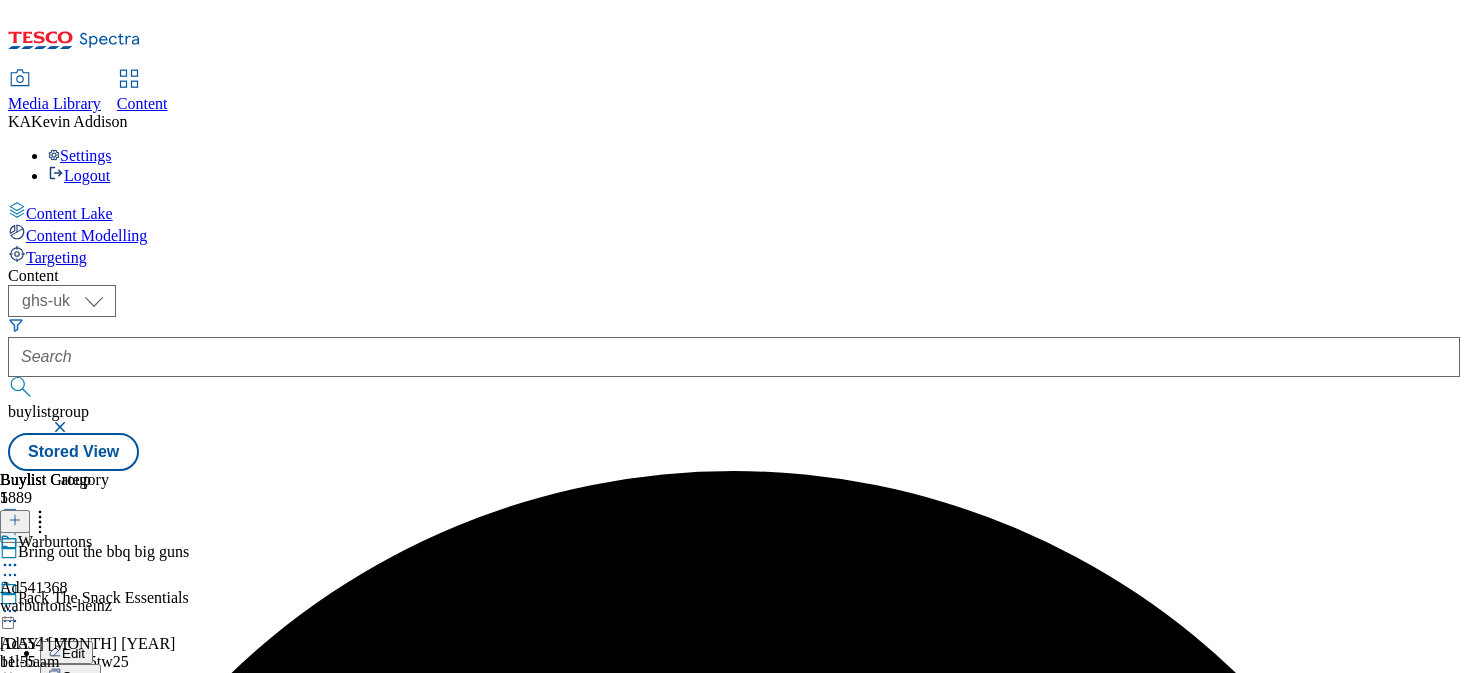 click on "Publish" at bounding box center (84, 814) 